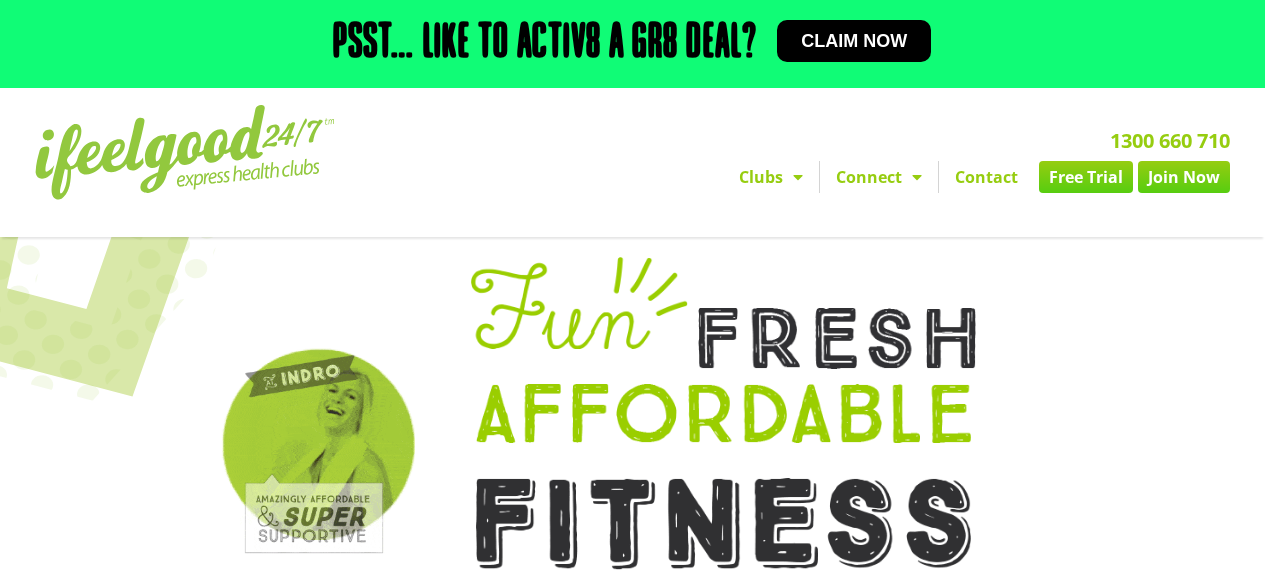 scroll, scrollTop: 329, scrollLeft: 0, axis: vertical 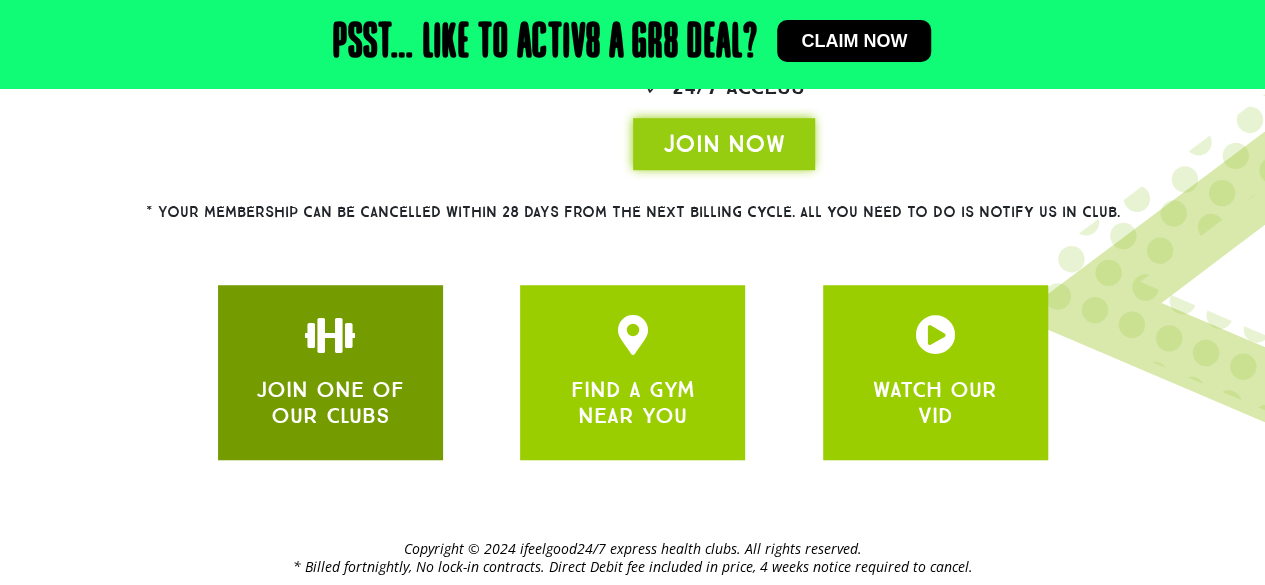 click on "JOIN ONE OF OUR CLUBS" at bounding box center (330, 403) 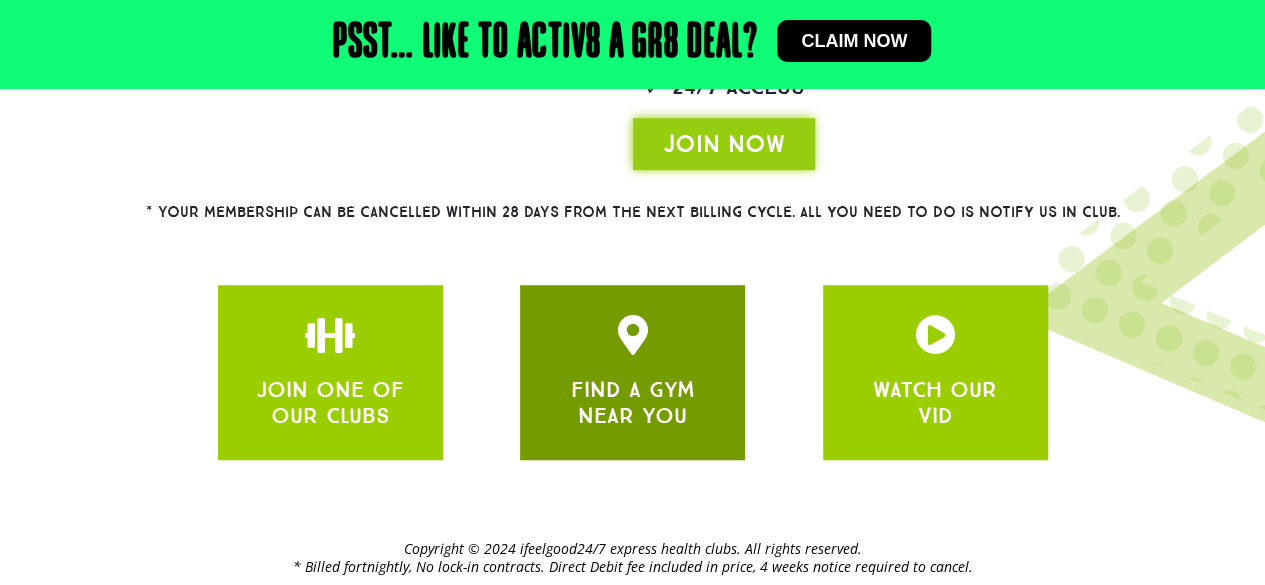click on "FIND A GYM NEAR YOU" at bounding box center (633, 402) 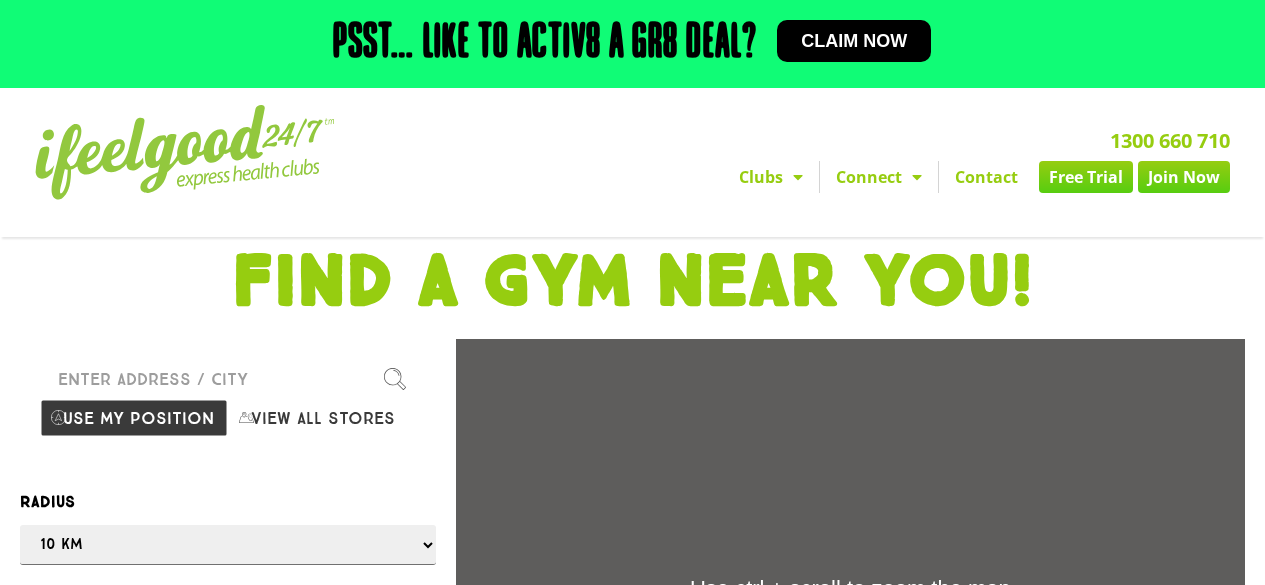 scroll, scrollTop: 278, scrollLeft: 0, axis: vertical 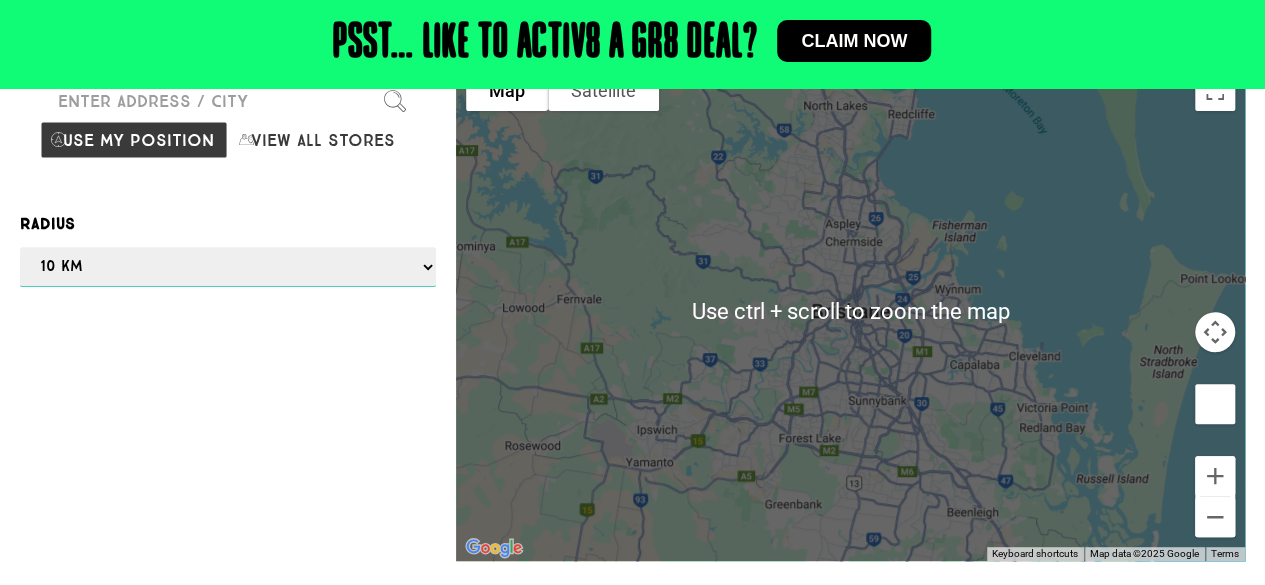 click on "Any
[DISTANCE]
[DISTANCE]
[DISTANCE]
[DISTANCE]
[DISTANCE]
[DISTANCE]" at bounding box center [228, 267] 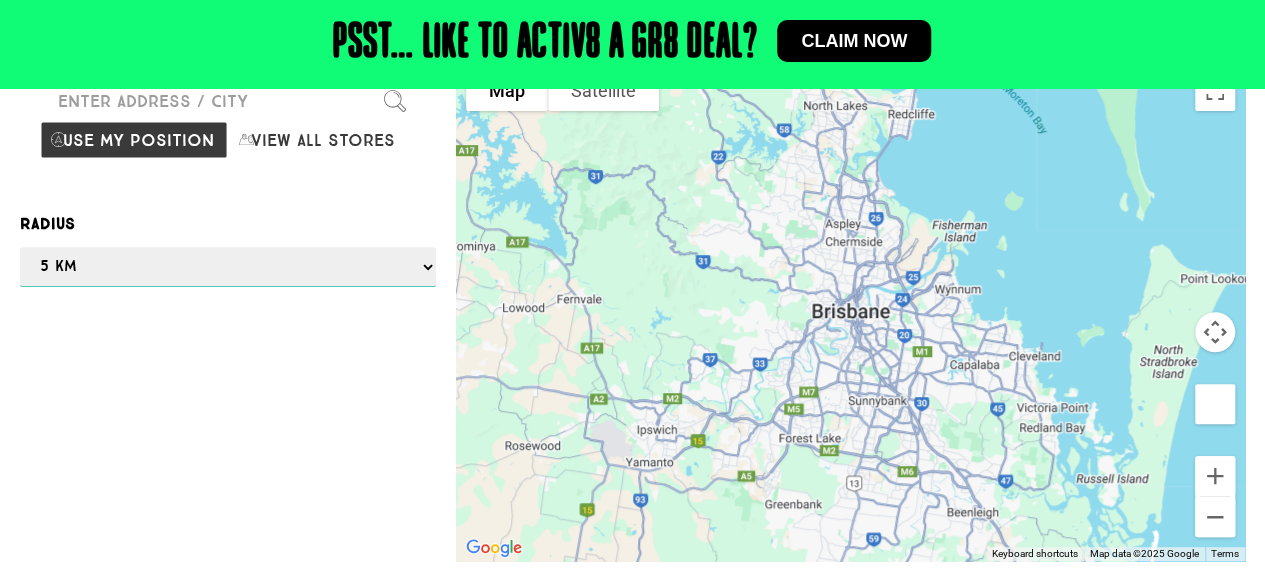click on "Any
[DISTANCE]
[DISTANCE]
[DISTANCE]
[DISTANCE]
[DISTANCE]
[DISTANCE]" at bounding box center (228, 267) 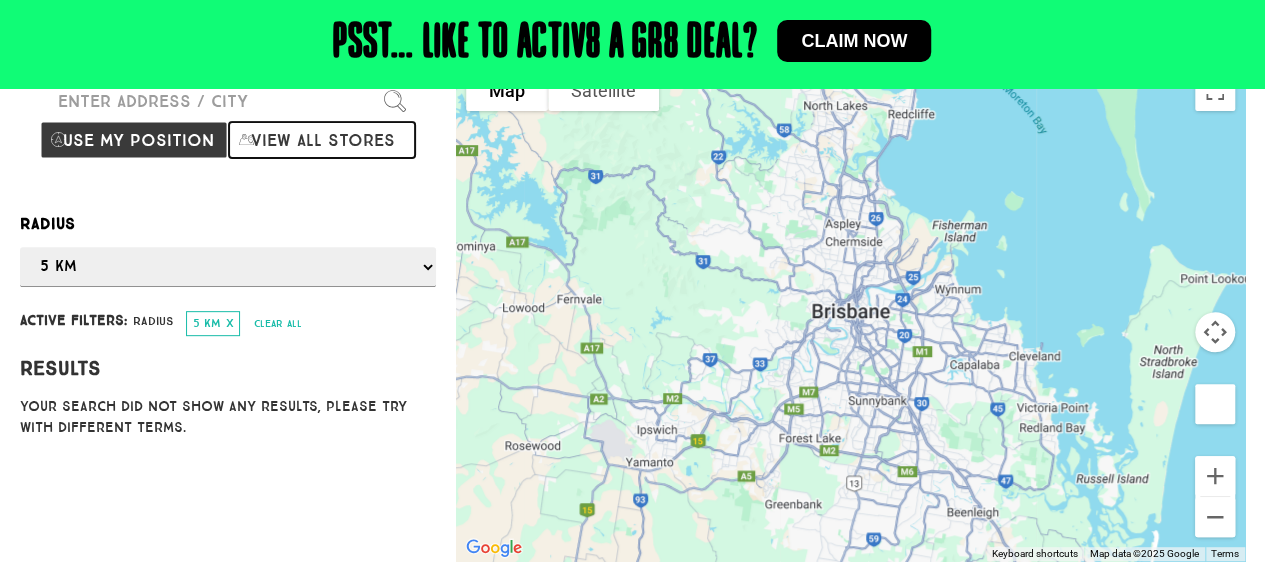 click on "View all stores" at bounding box center (322, 140) 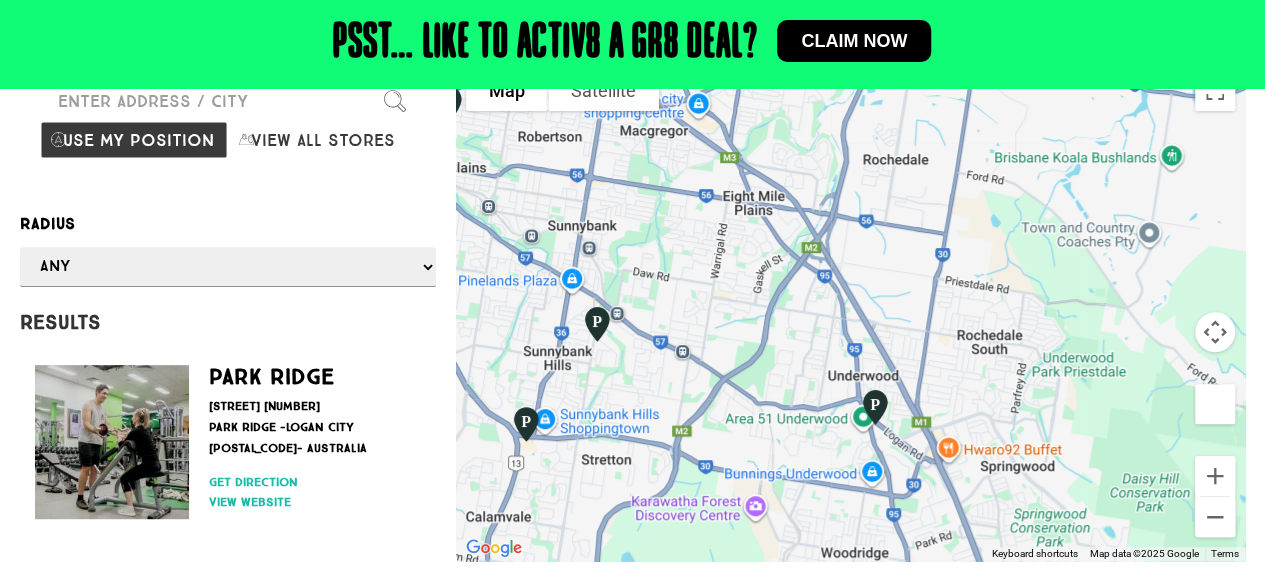 drag, startPoint x: 618, startPoint y: 245, endPoint x: 802, endPoint y: 340, distance: 207.07729 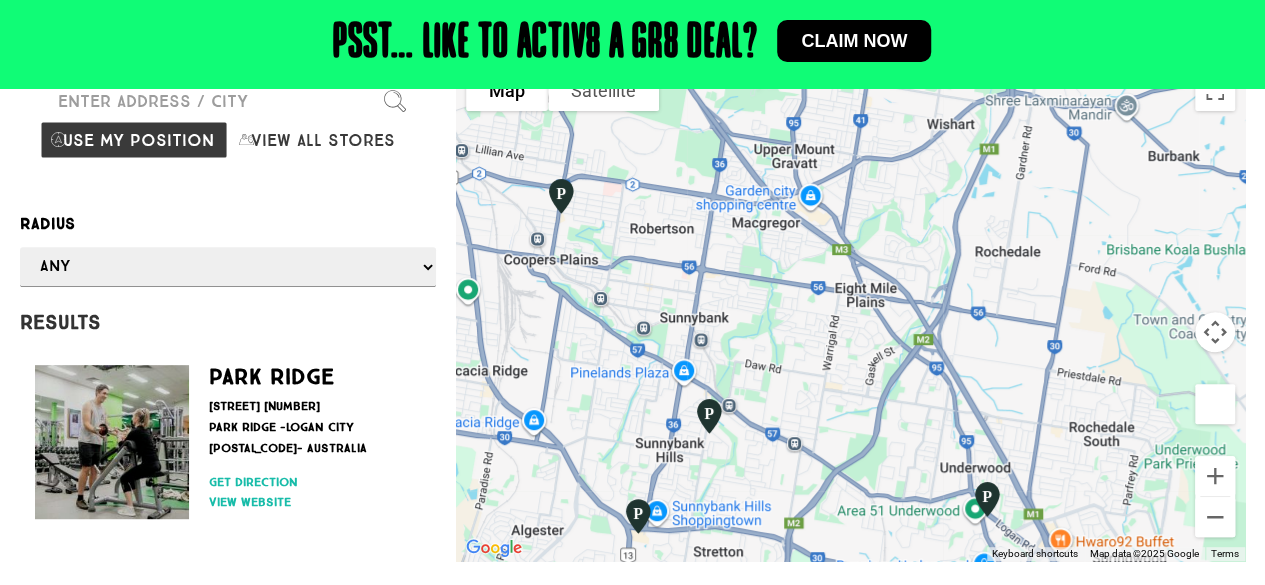 drag, startPoint x: 634, startPoint y: 234, endPoint x: 656, endPoint y: 311, distance: 80.08121 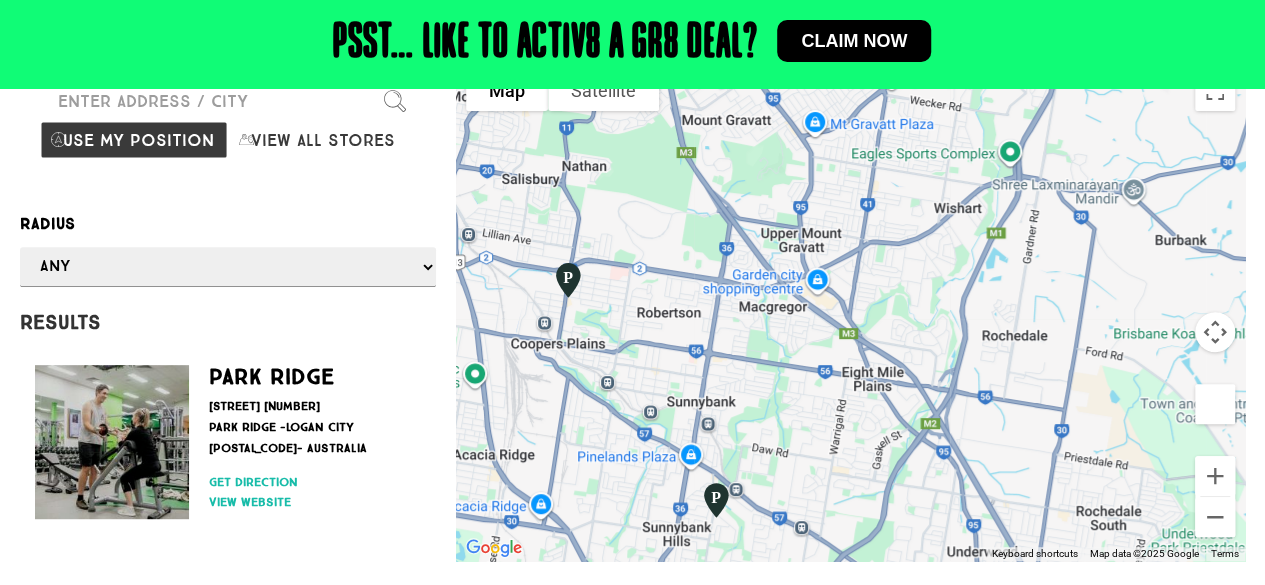 drag, startPoint x: 725, startPoint y: 190, endPoint x: 718, endPoint y: 311, distance: 121.20231 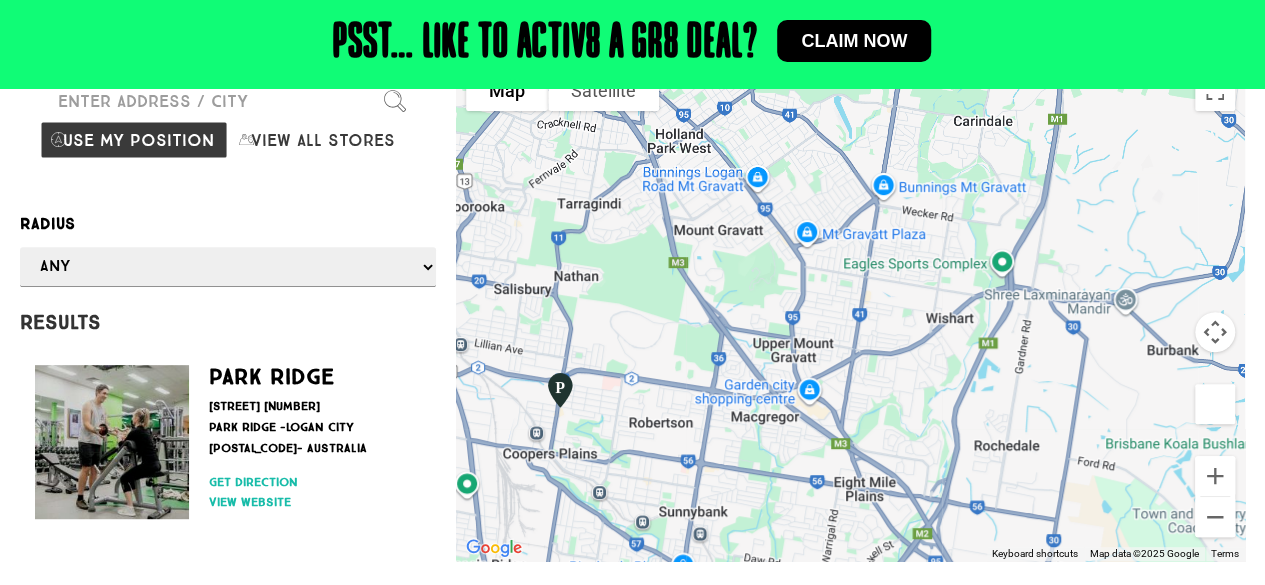 click at bounding box center [850, 311] 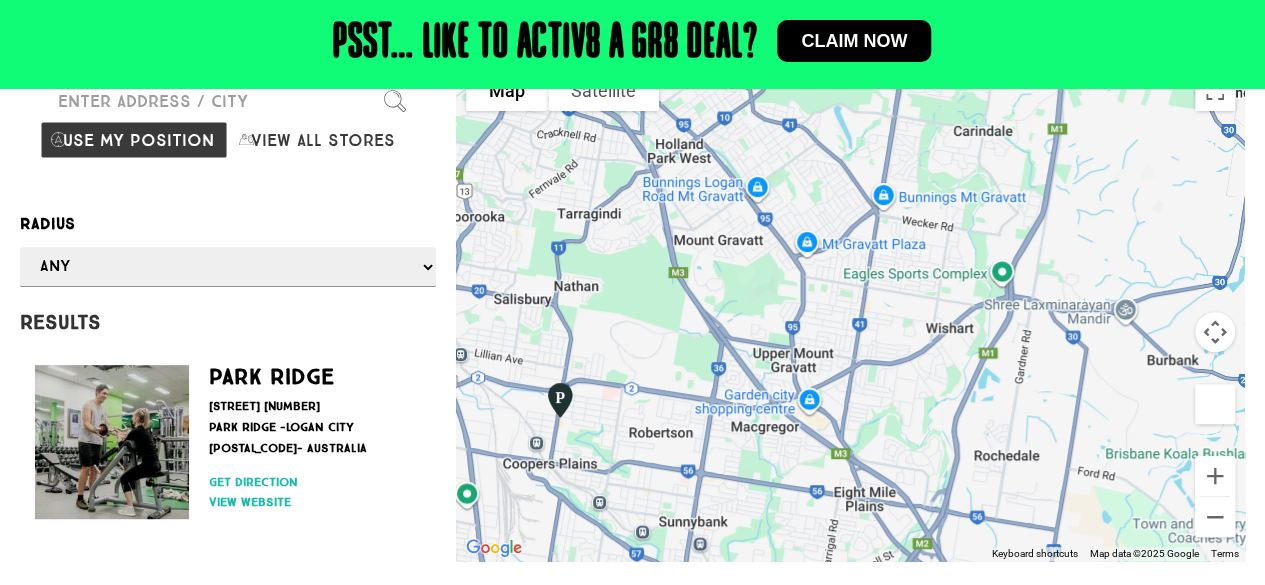 click at bounding box center (560, 400) 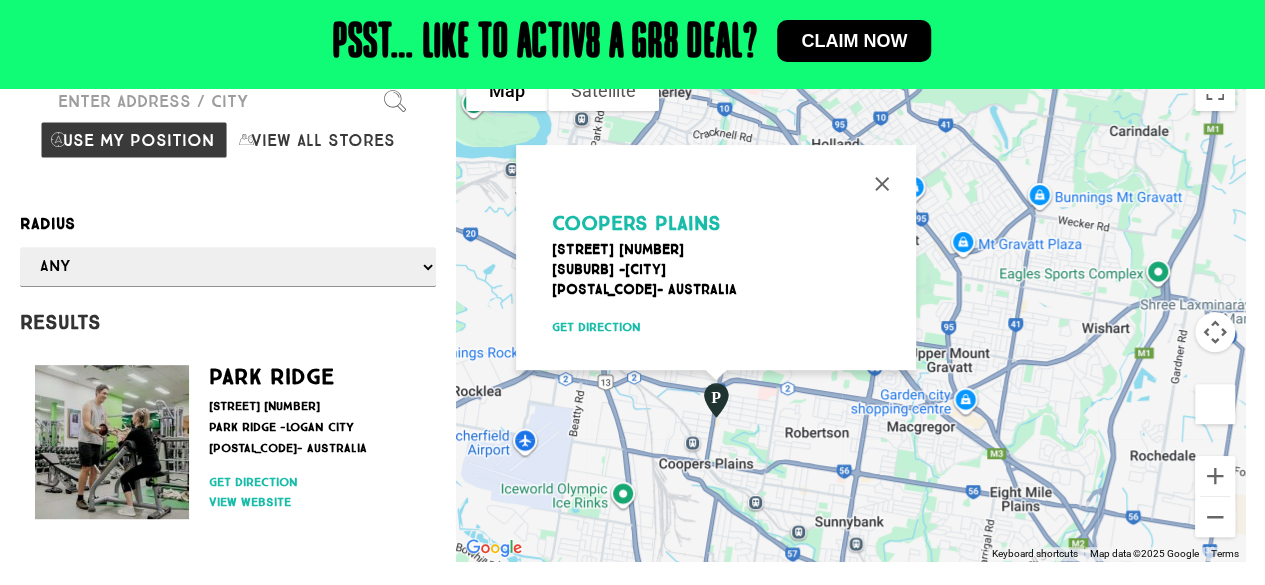 click on "Coopers Plains" at bounding box center (636, 223) 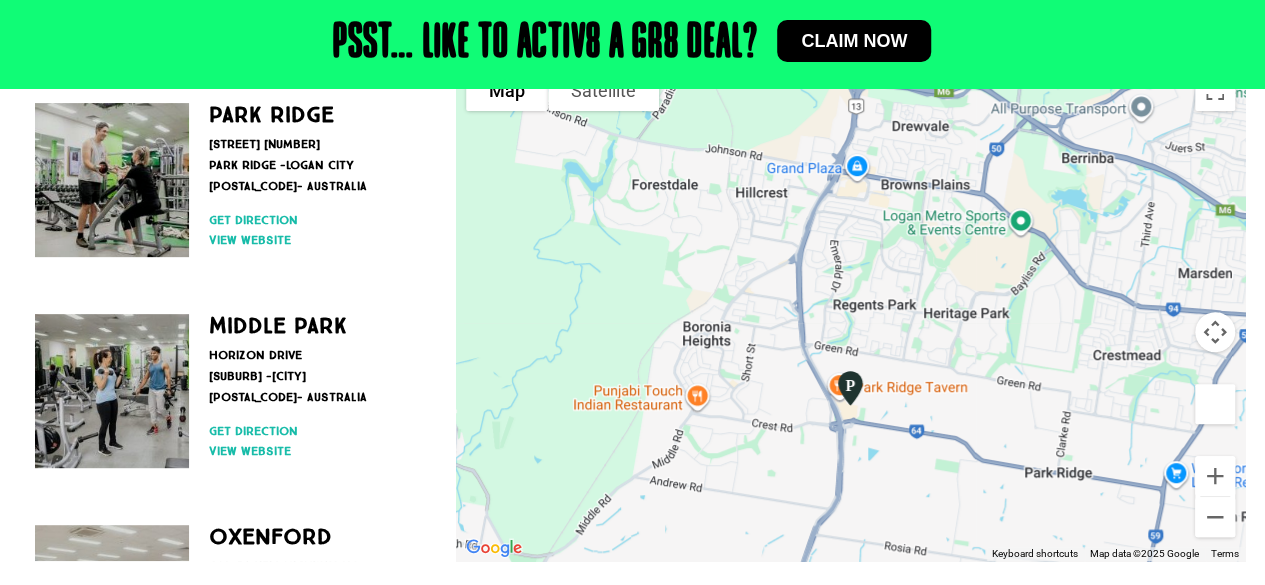 scroll, scrollTop: 0, scrollLeft: 0, axis: both 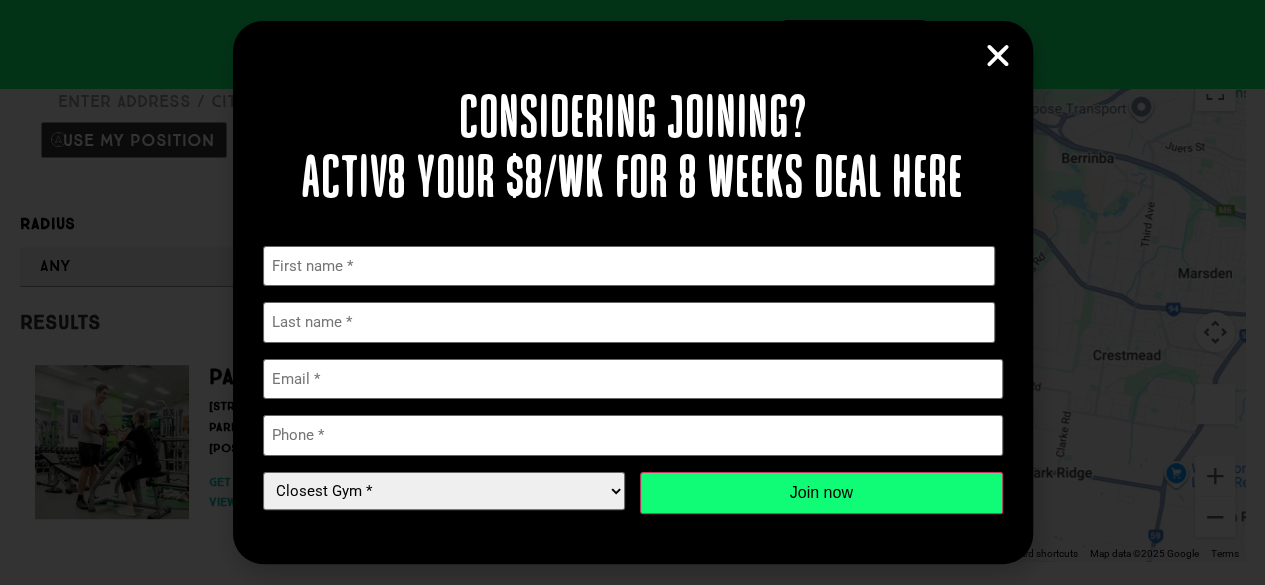 click at bounding box center (998, 56) 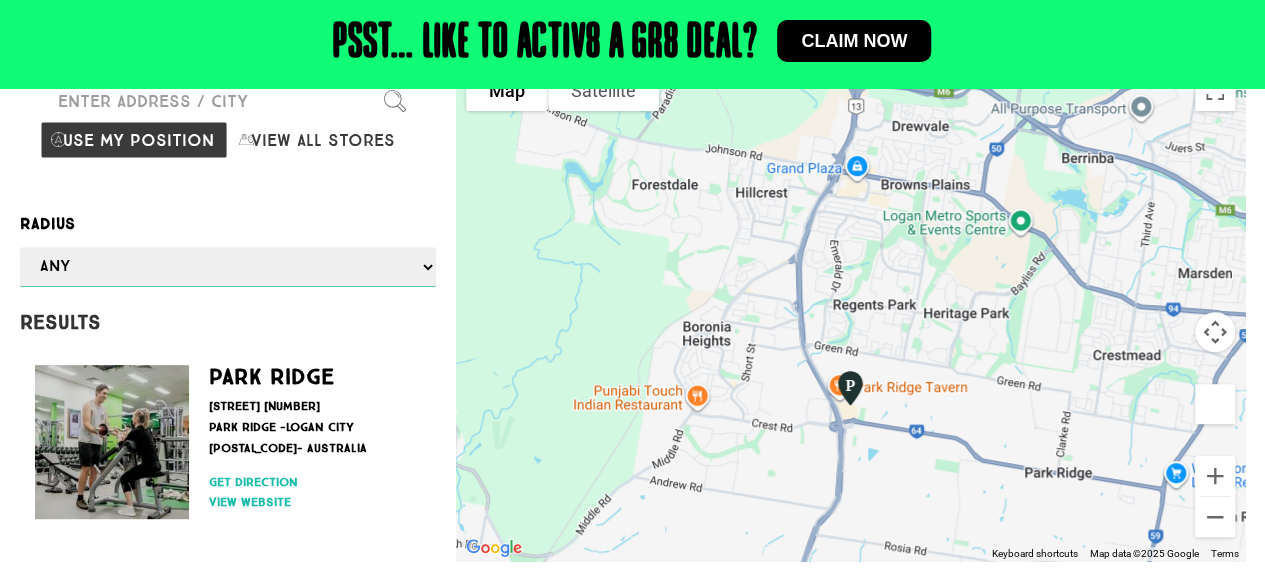 scroll, scrollTop: 0, scrollLeft: 0, axis: both 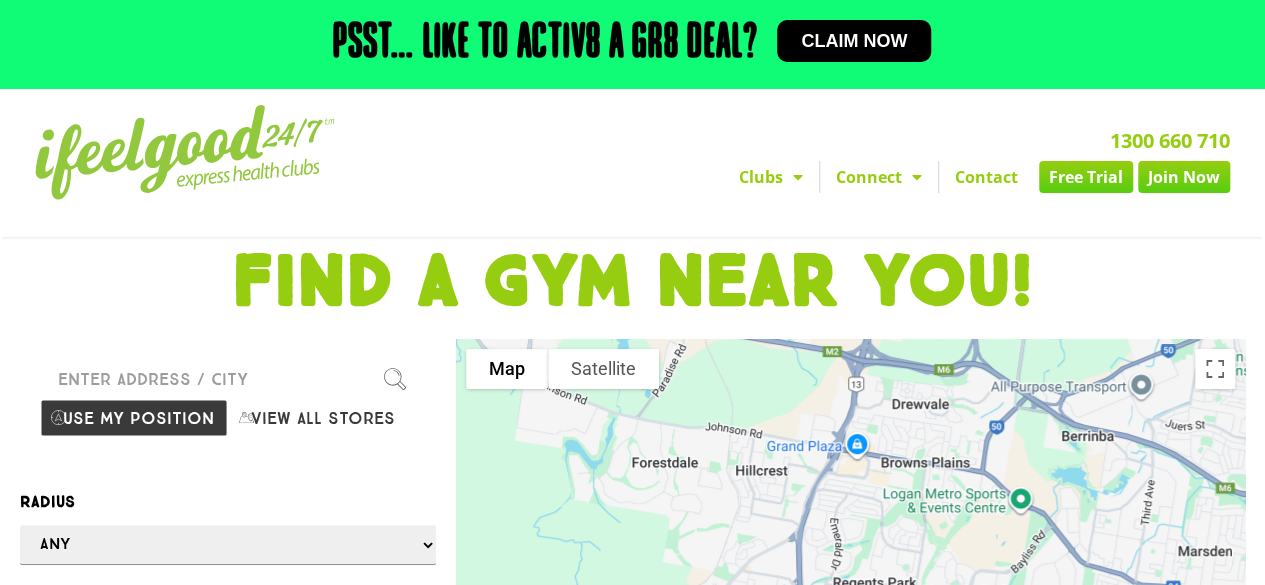 click at bounding box center [185, 152] 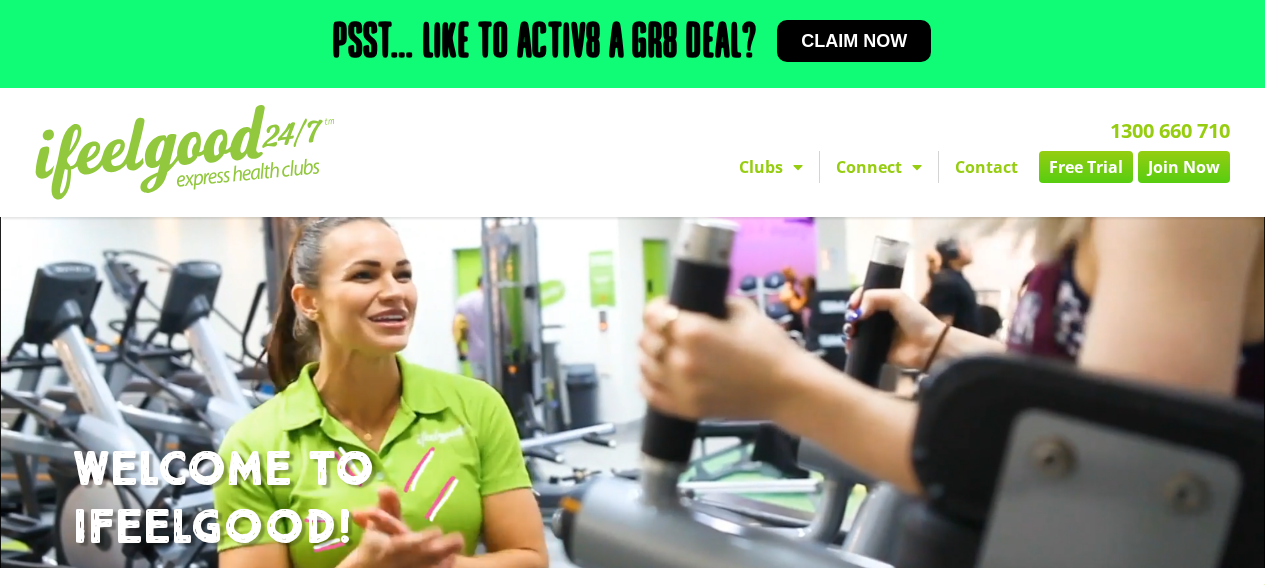 scroll, scrollTop: 0, scrollLeft: 0, axis: both 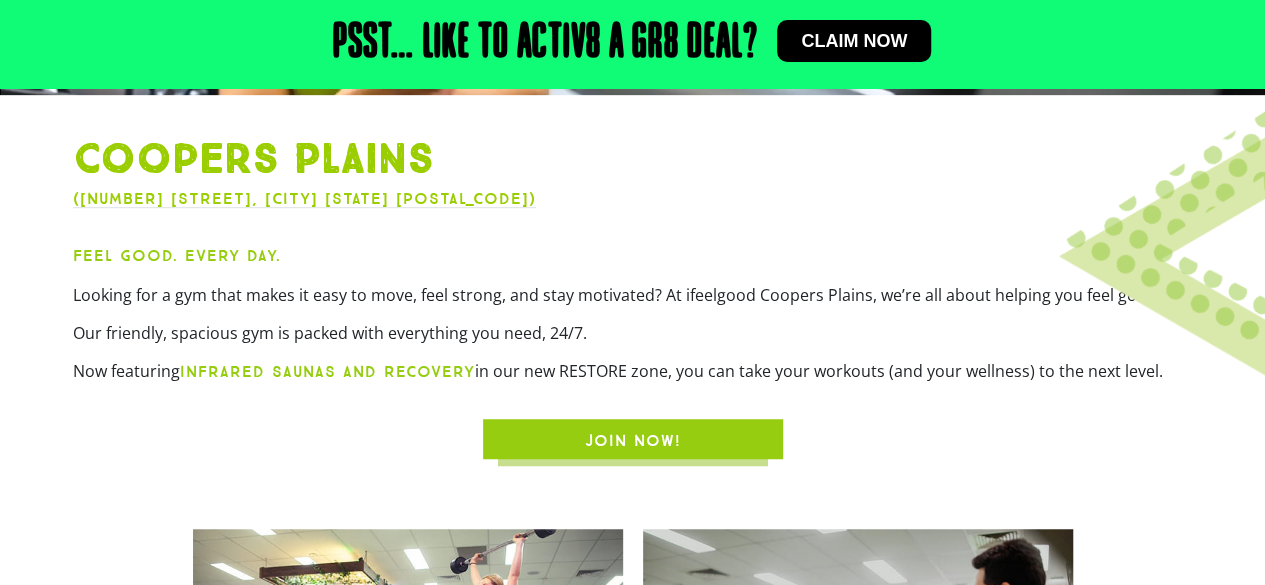 click on "JOIN NOW!" at bounding box center (633, 441) 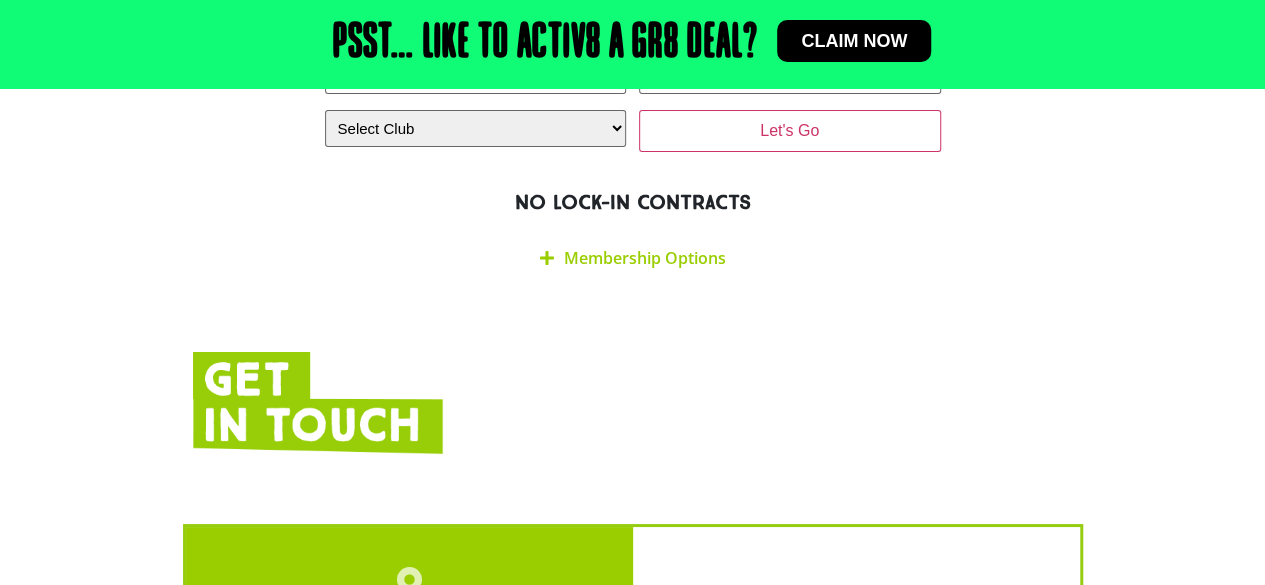 scroll, scrollTop: 3537, scrollLeft: 0, axis: vertical 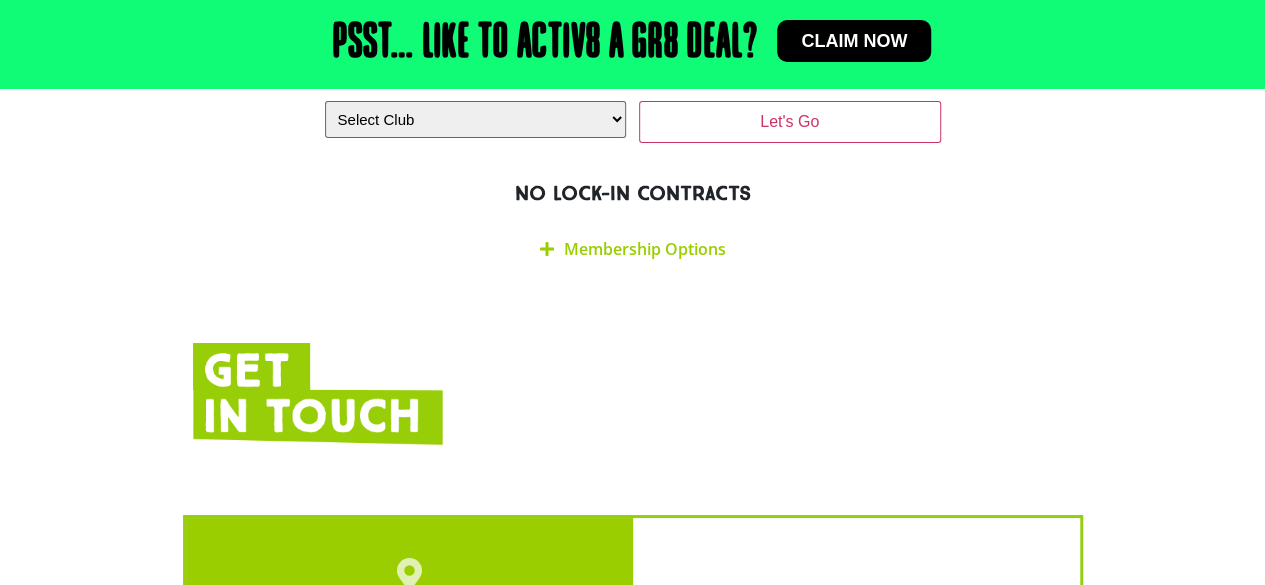click on "Membership Options" at bounding box center [633, 249] 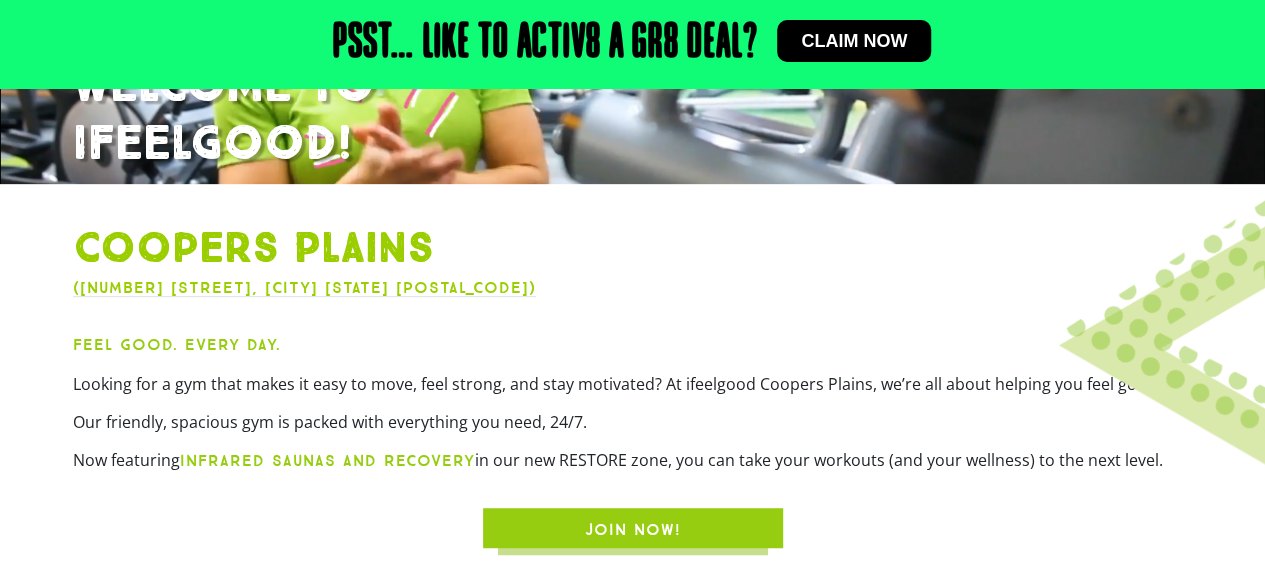 scroll, scrollTop: 0, scrollLeft: 0, axis: both 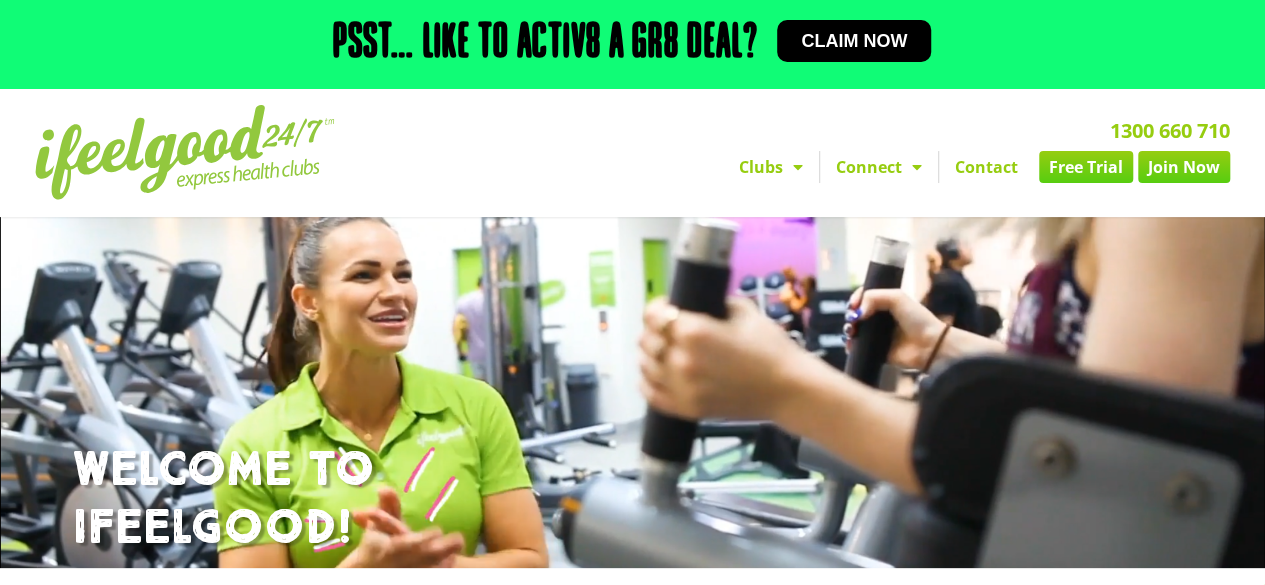 click on "1300 660 710
Clubs
Alexandra Hills
Calamvale
Coopers Plains
Middle Park
Oxenford
Oxley
Park Ridge
Underwood
Wynnum
Connect
Blog & Facebook
Careers
Franchise
Contact
Free Trial
Join Now
Clubs
Alexandra Hills
Calamvale
Coopers Plains
Middle Park
Oxenford
Oxley
Park Ridge
Underwood
Wynnum
Connect
Blog & Facebook
Careers
Franchise
Contact
Free Trial
Join Now" at bounding box center (845, 152) 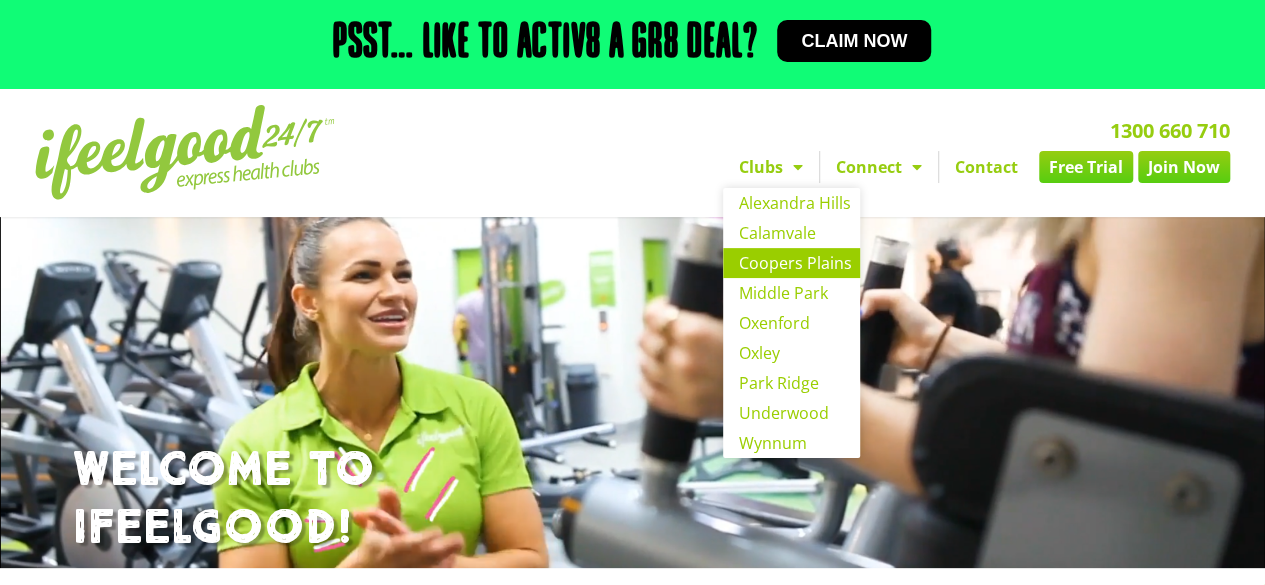 click 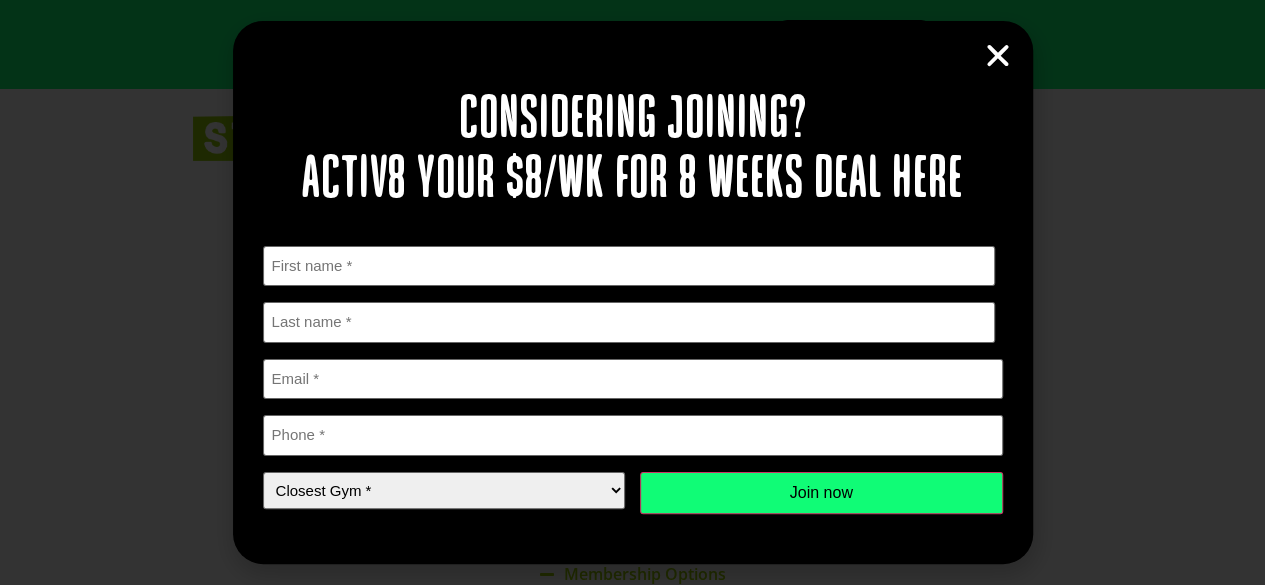 scroll, scrollTop: 3235, scrollLeft: 0, axis: vertical 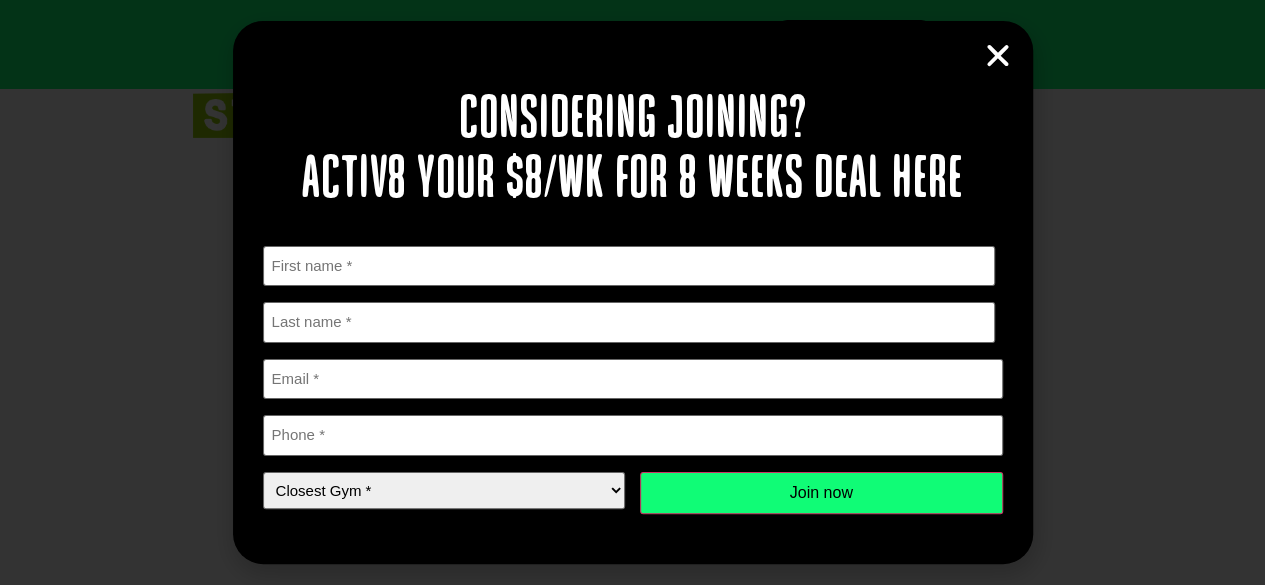 click on "Considering joining?  Activ8 your $8/wk for 8 weeks deal here
" * " indicates required fields
First Name *
First
Last Name *
Last name
Email *
Phone * *" at bounding box center [633, 292] 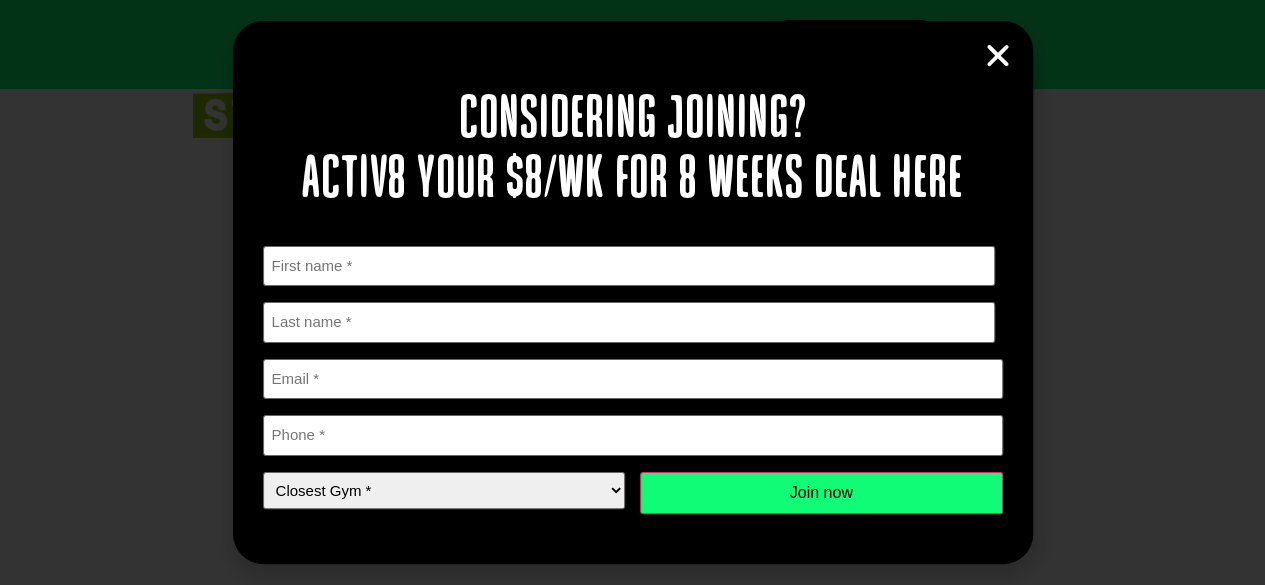click at bounding box center (998, 56) 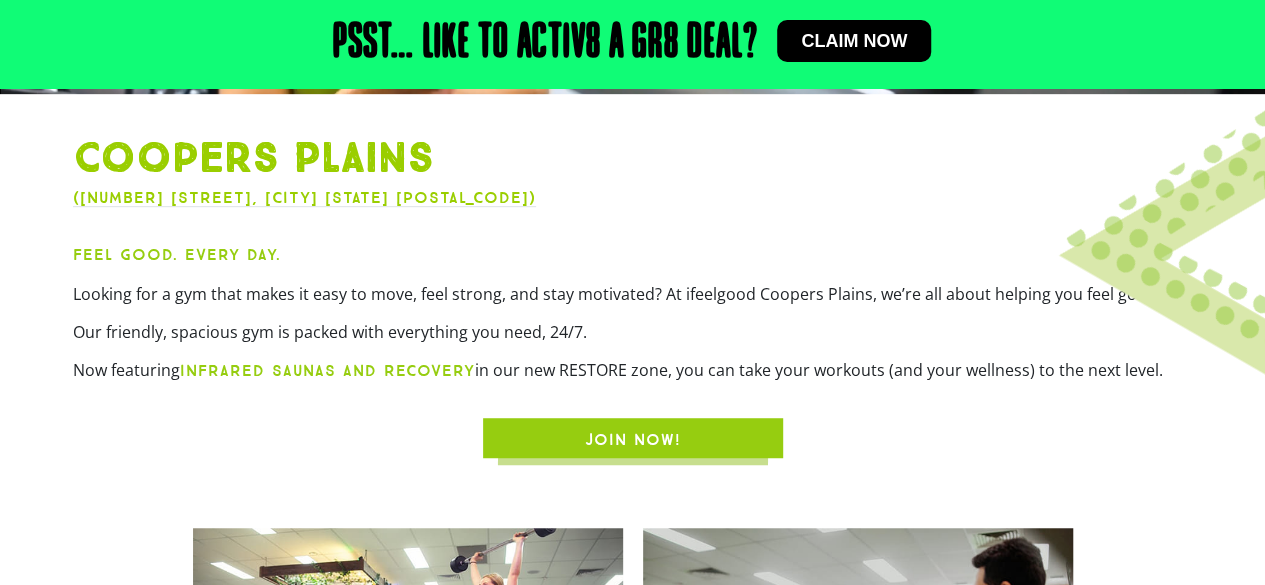 scroll, scrollTop: 473, scrollLeft: 0, axis: vertical 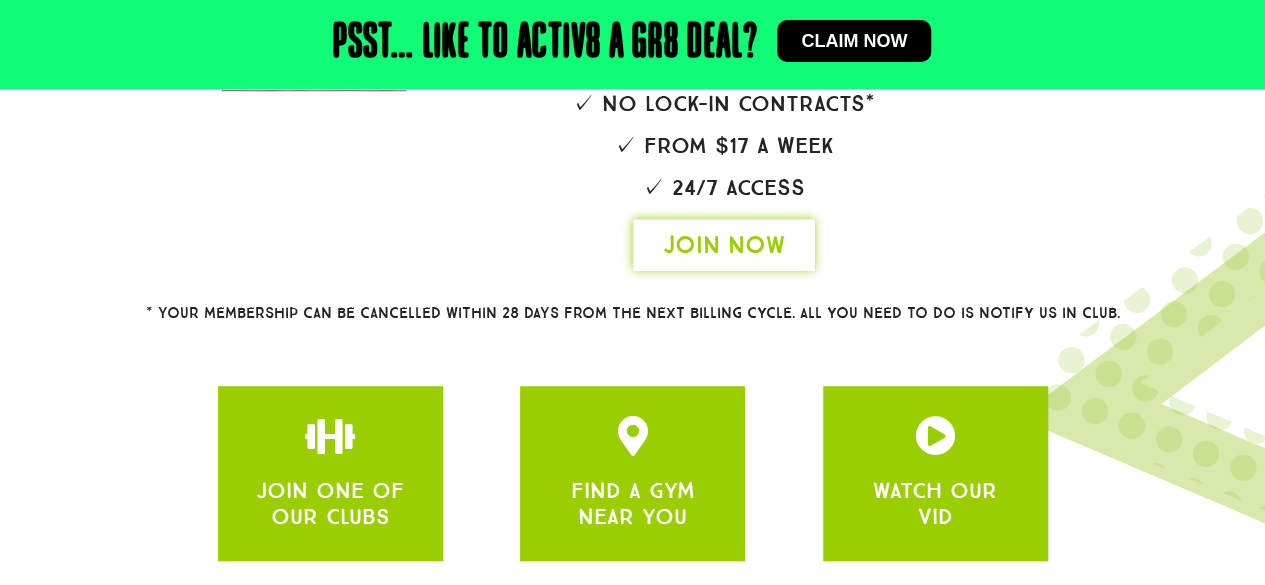 click on "JOIN NOW" at bounding box center [724, 245] 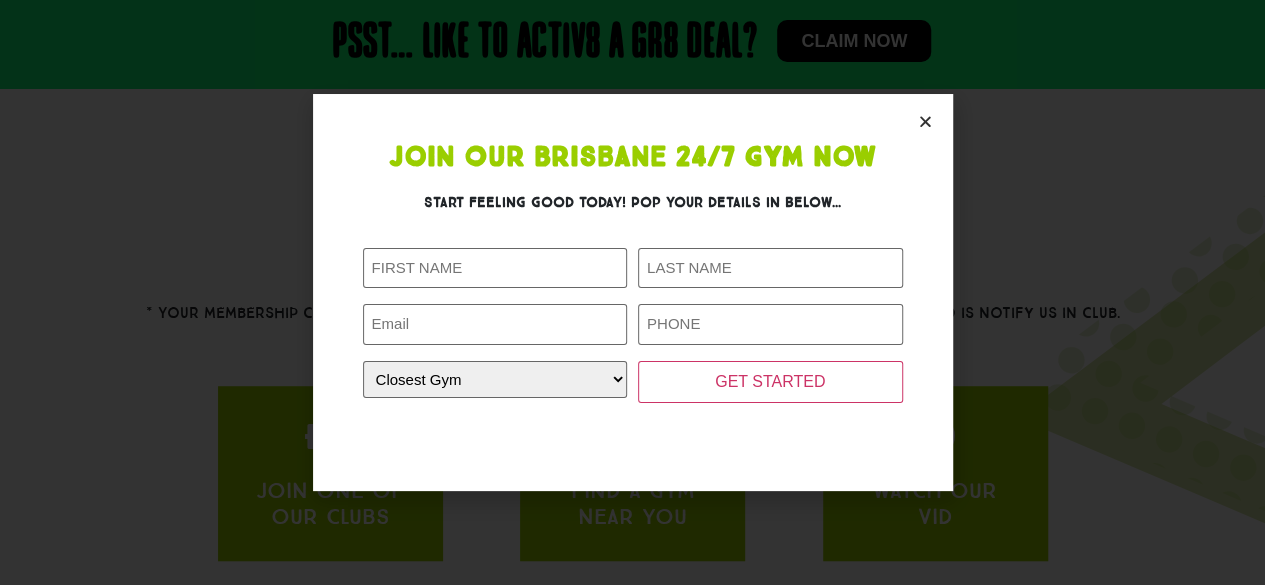click on "Join Our Brisbane 24/7 Gym Now
Start feeling good today! Pop your details in below...
First Name (Required) Last Name (Required) Email (Required)
Phone (Required) Closest Gym (Required) Closest Gym Alexandra Hills Calamvale Coopers Plains Middle Park Oxenford Oxley Park Ridge Underwood Wynnum GET STARTED Phone This field is for validation purposes and should be left unchanged." 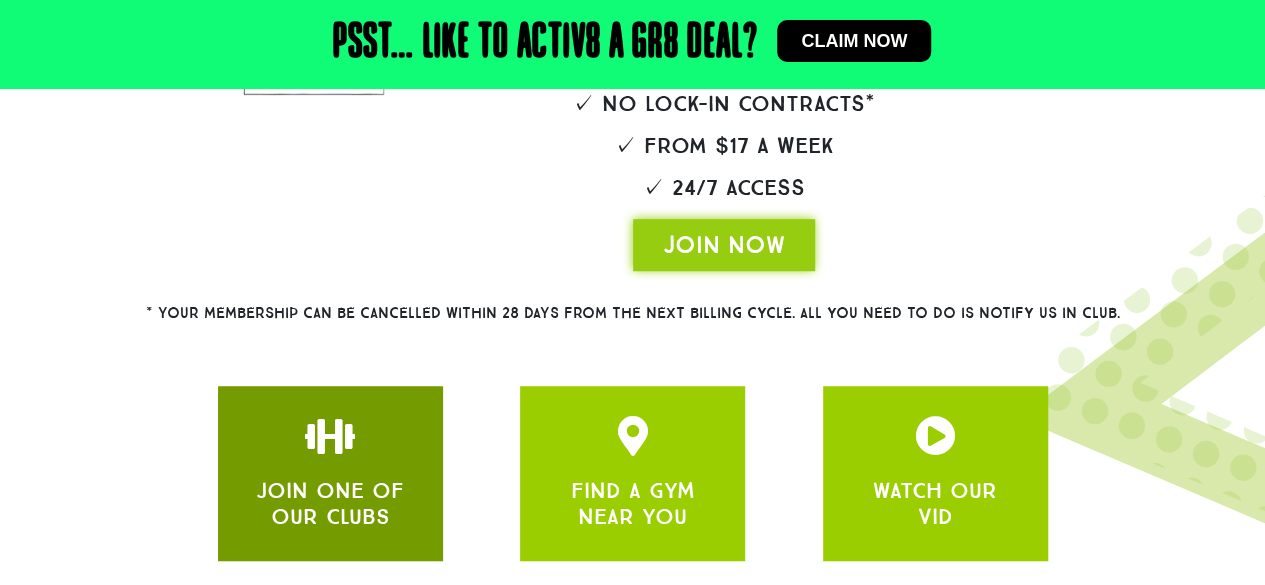 scroll, scrollTop: 650, scrollLeft: 0, axis: vertical 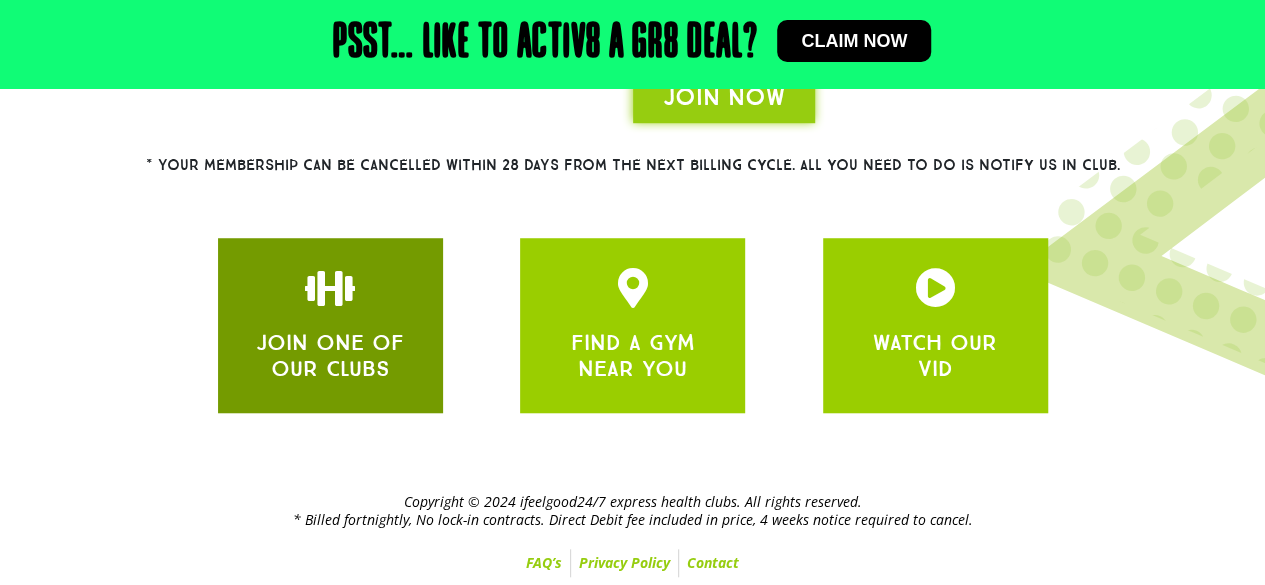 click at bounding box center (330, 288) 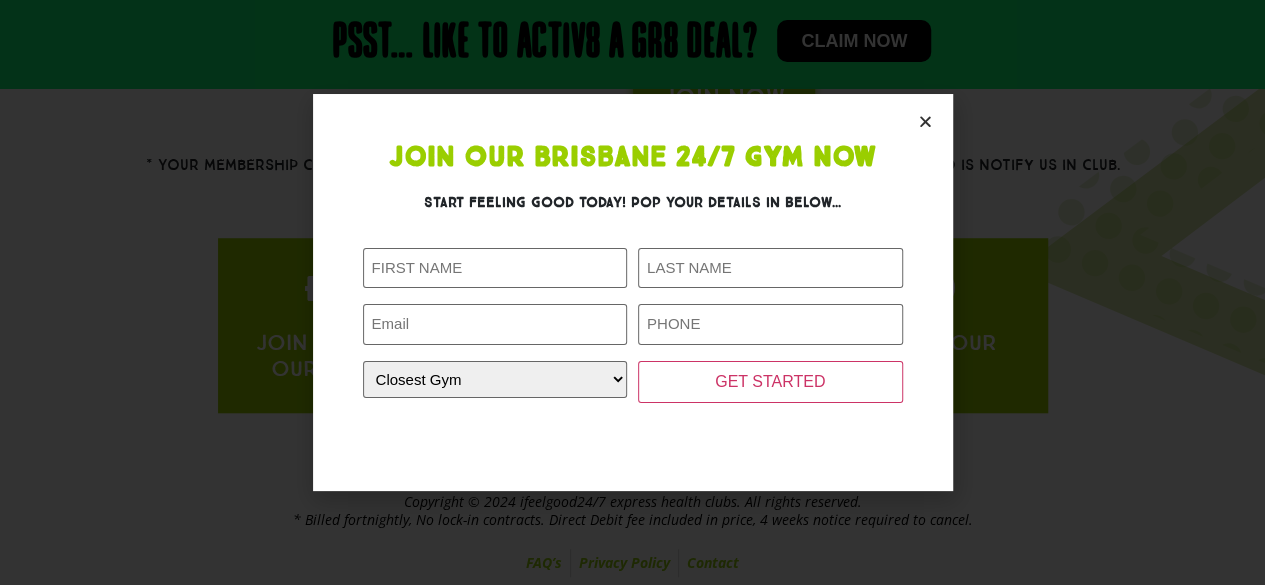 click on "Join Our Brisbane 24/7 Gym Now
Start feeling good today! Pop your details in below...
First Name (Required) Last Name (Required) Email (Required)
Phone (Required) Closest Gym (Required) Closest Gym Alexandra Hills Calamvale Coopers Plains Middle Park Oxenford Oxley Park Ridge Underwood Wynnum GET STARTED Phone This field is for validation purposes and should be left unchanged." 